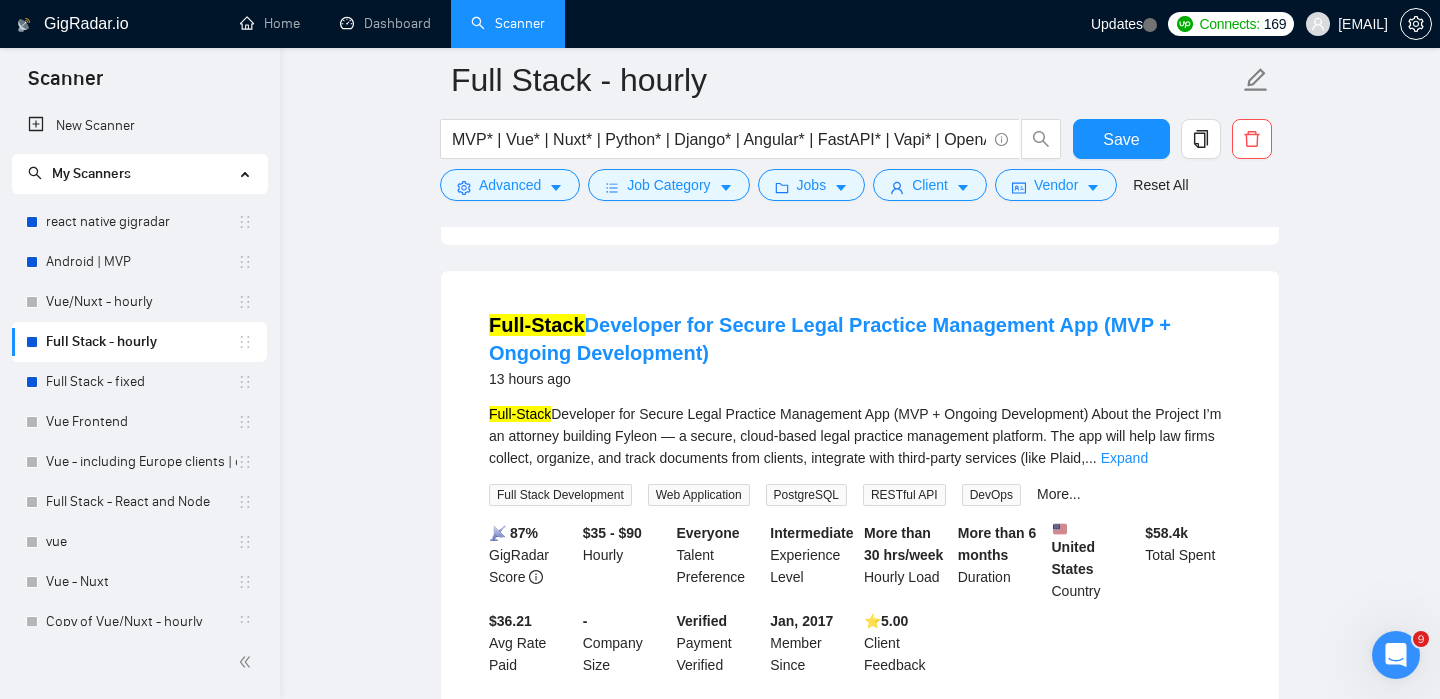scroll, scrollTop: 0, scrollLeft: 0, axis: both 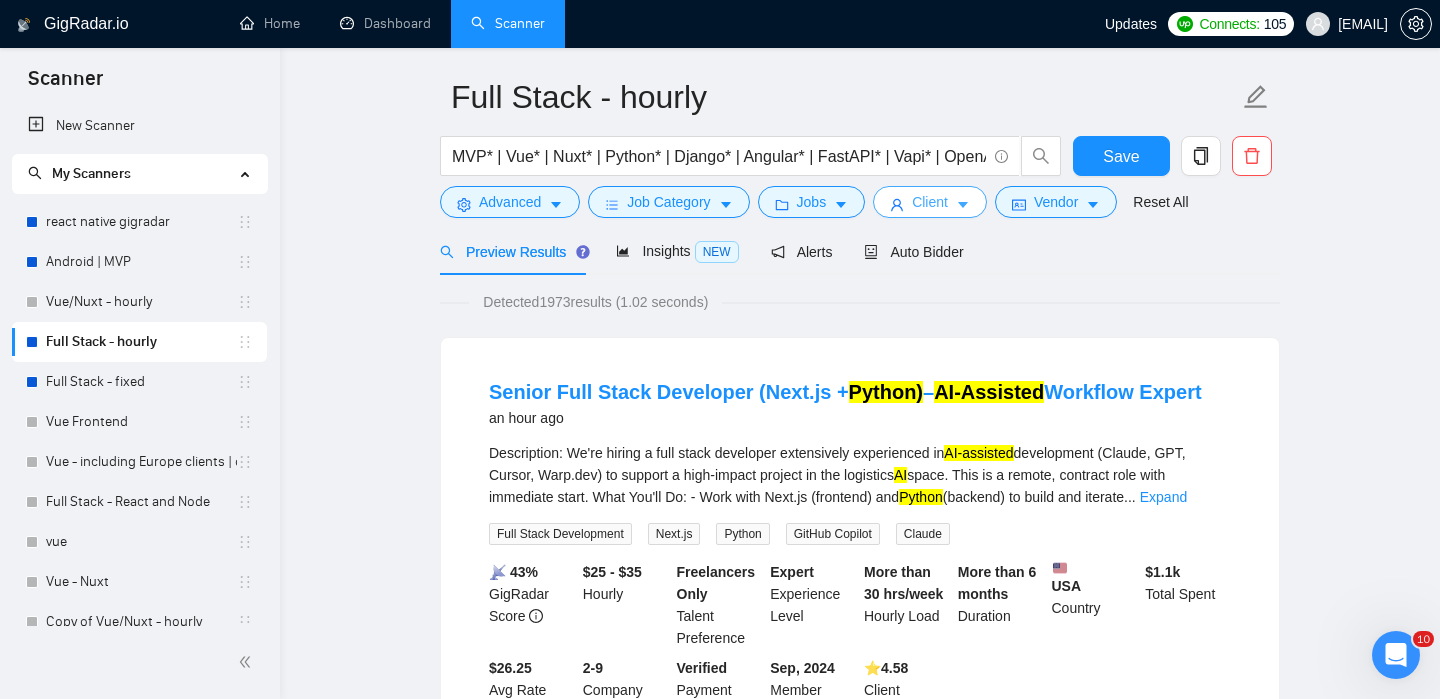click on "Client" at bounding box center [930, 202] 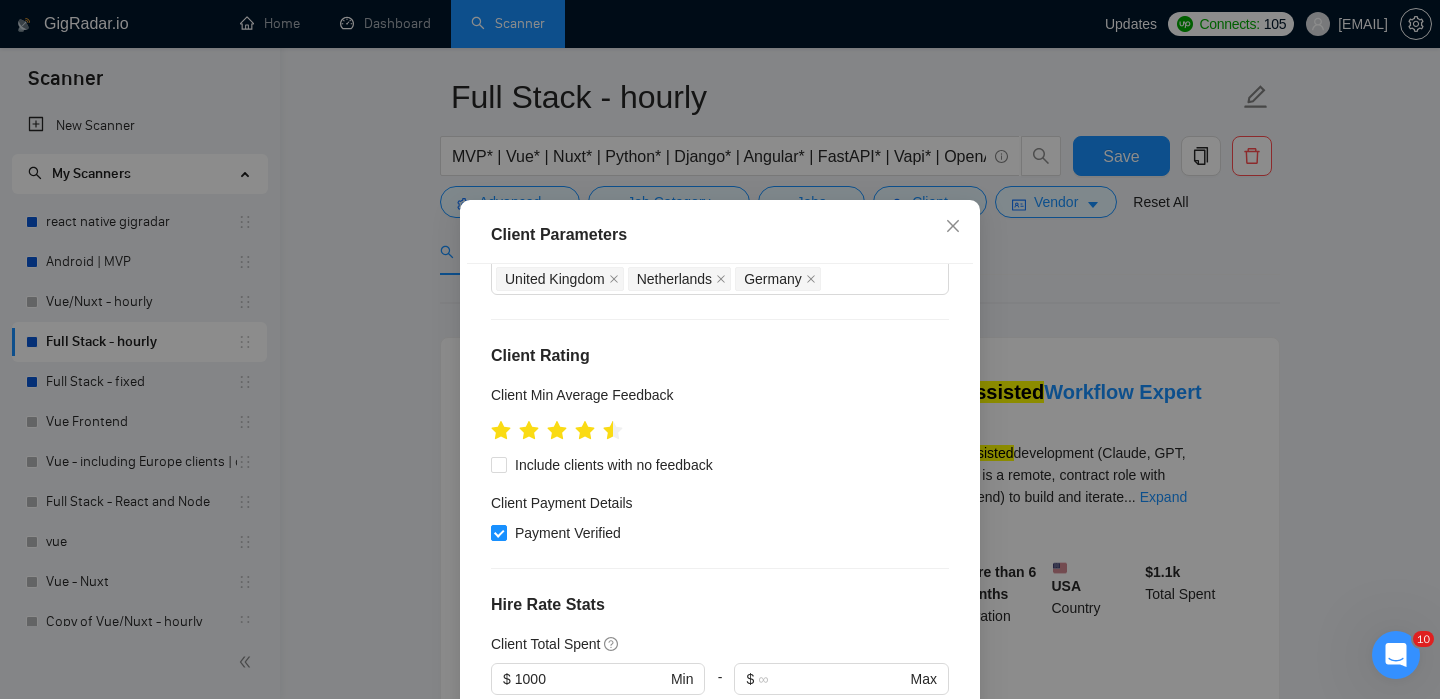 scroll, scrollTop: 264, scrollLeft: 0, axis: vertical 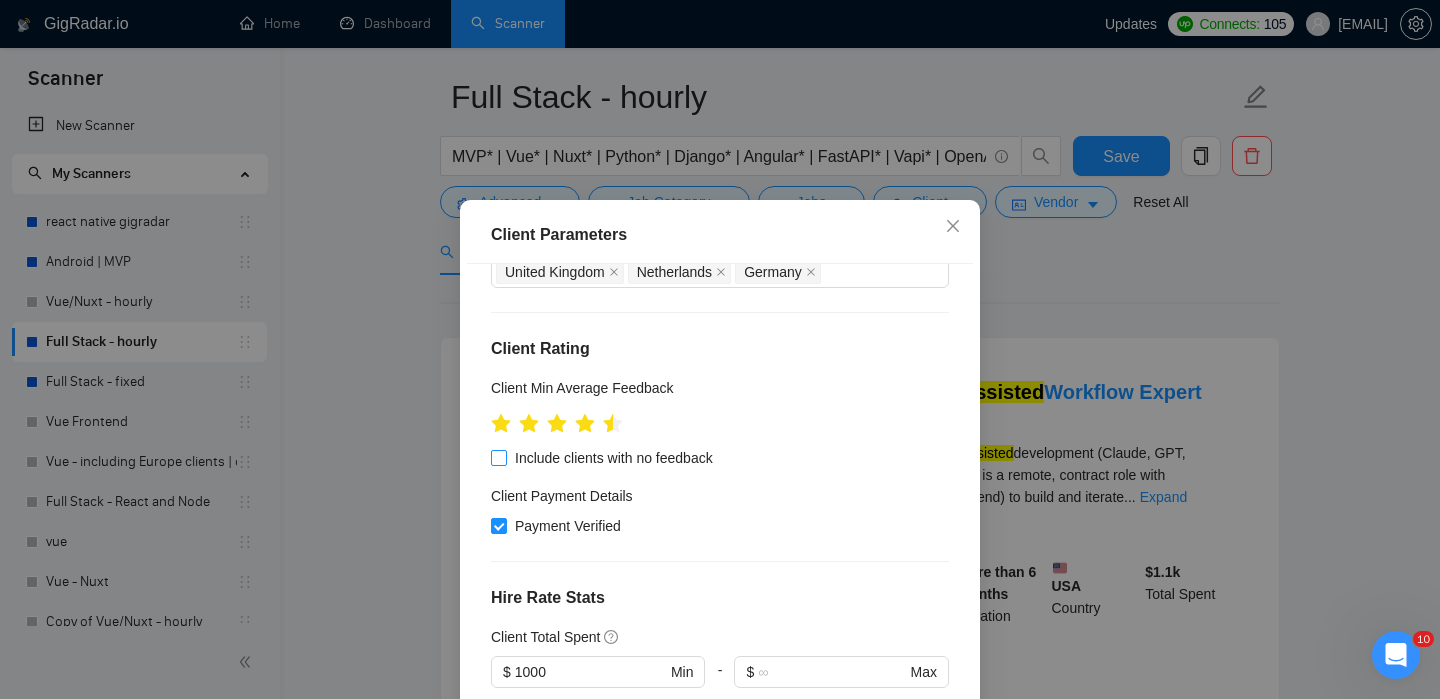 click on "Include clients with no feedback" at bounding box center [614, 458] 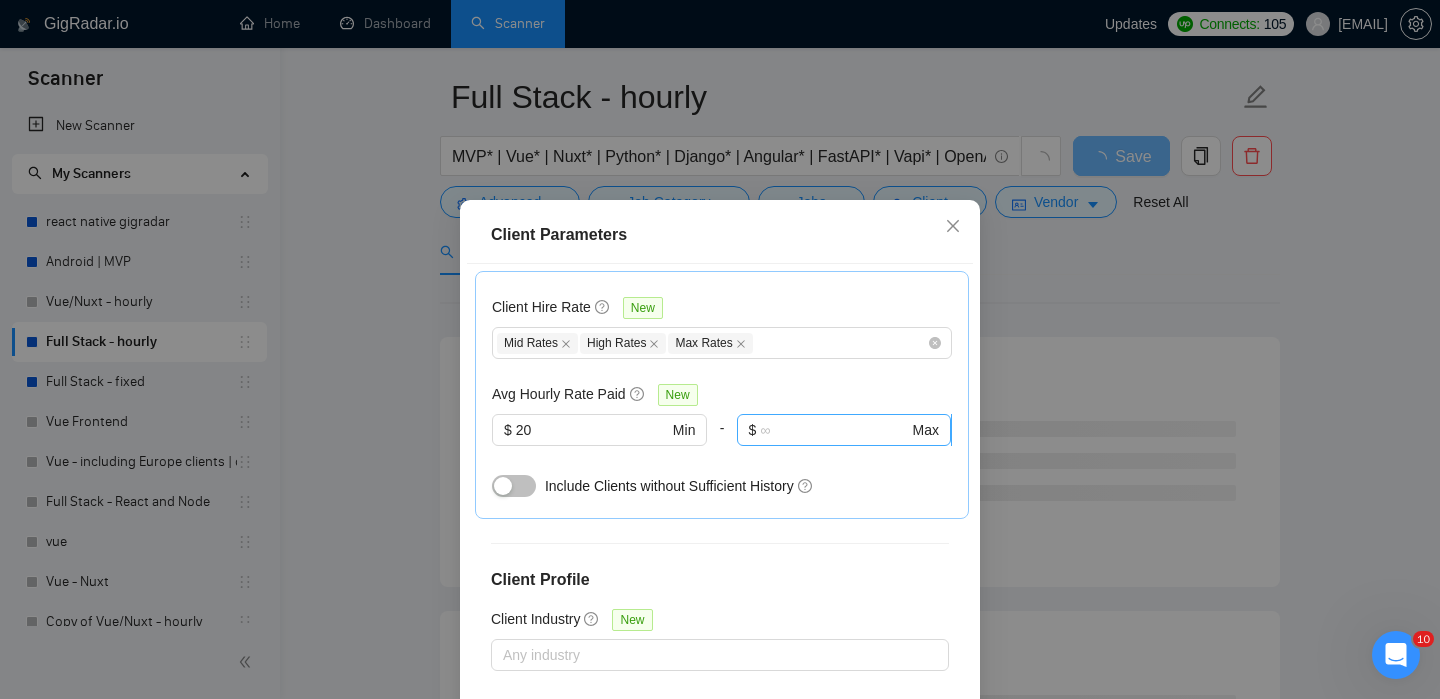 scroll, scrollTop: 721, scrollLeft: 0, axis: vertical 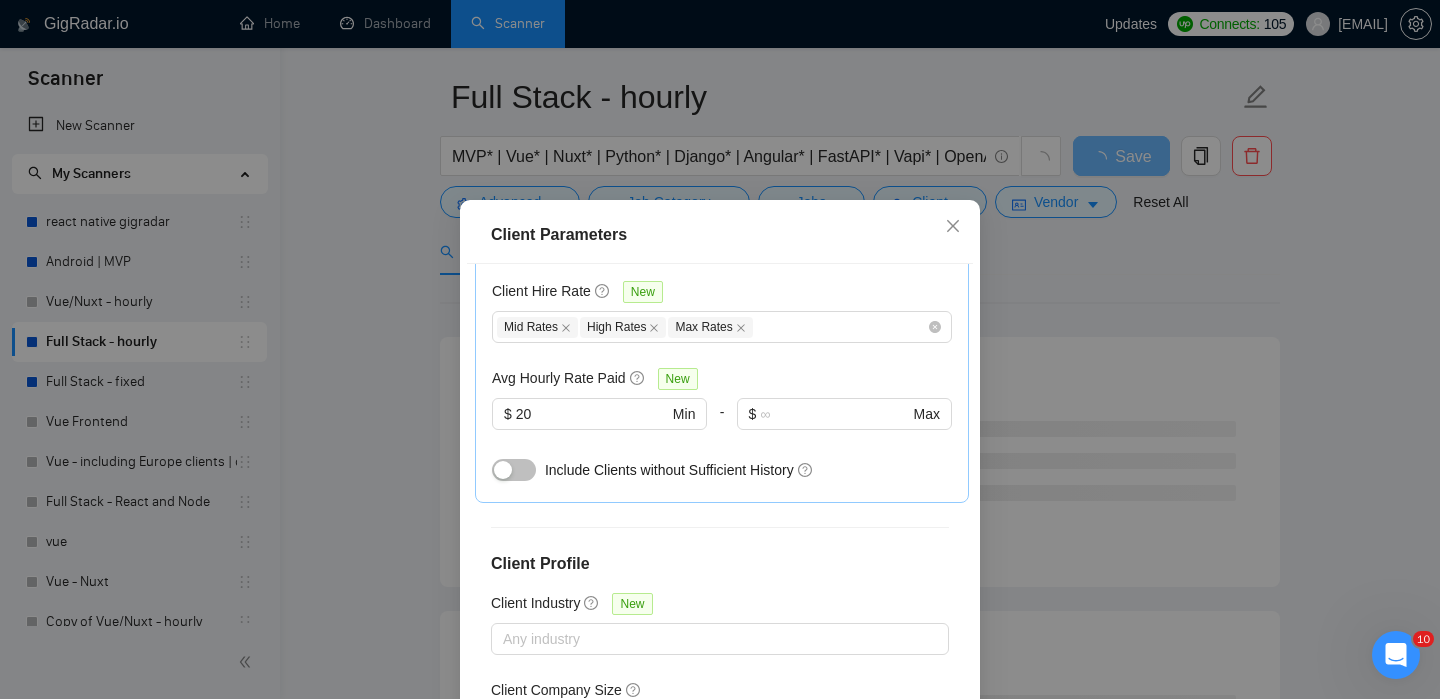 click at bounding box center (503, 470) 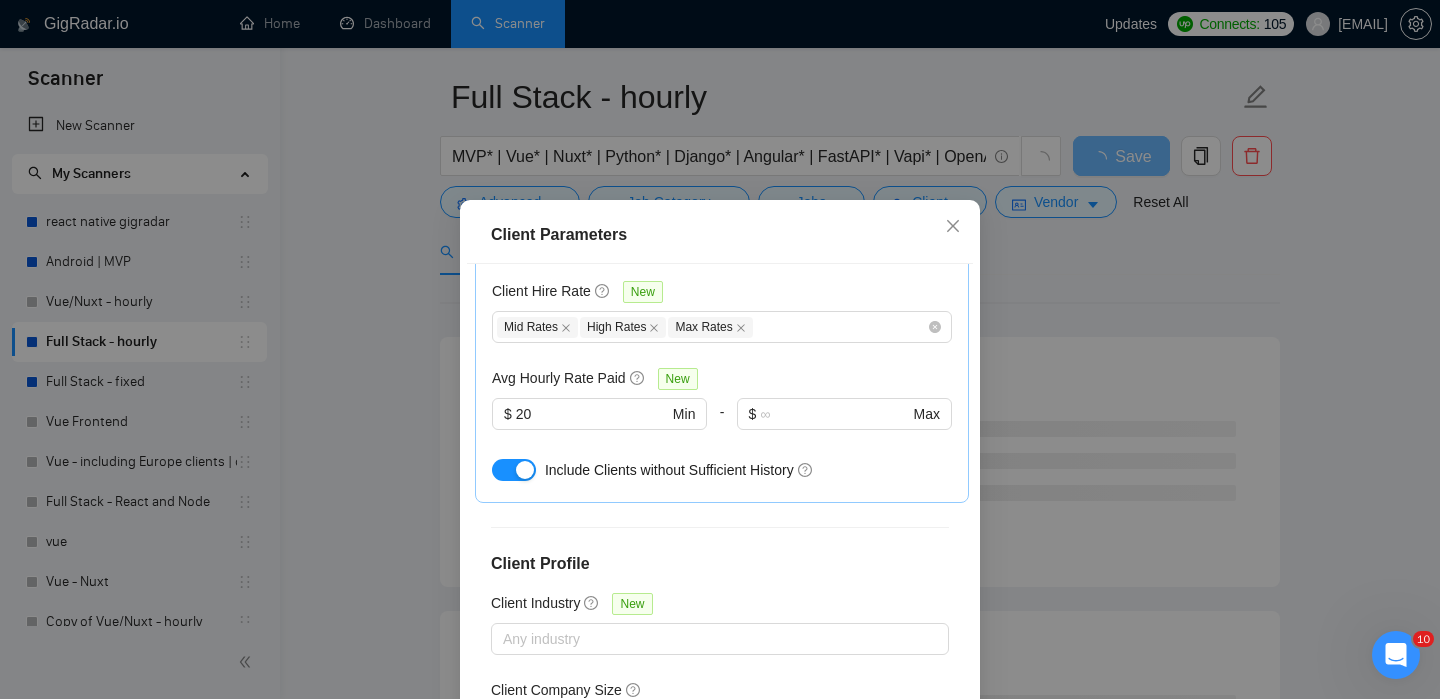 click on "Client Parameters Client Location Include Client Countries United States Europe Canada Australia United Arab Emirates Singapore   Exclude Client Countries Israel France Ukraine Ireland Turkey Estonia Romania Poland Lithuania Bulgaria United Kingdom Netherlands Germany   Client Rating Client Min Average Feedback Include clients with no feedback Client Payment Details Payment Verified Hire Rate Stats   Client Total Spent $ 1000 Min - $ Max Client Hire Rate New Mid Rates High Rates Max Rates     Avg Hourly Rate Paid New $ 20 Min - $ Max Include Clients without Sufficient History Client Profile Client Industry New   Any industry Client Company Size   Any company size Enterprise Clients New   Any clients Reset OK" at bounding box center [720, 349] 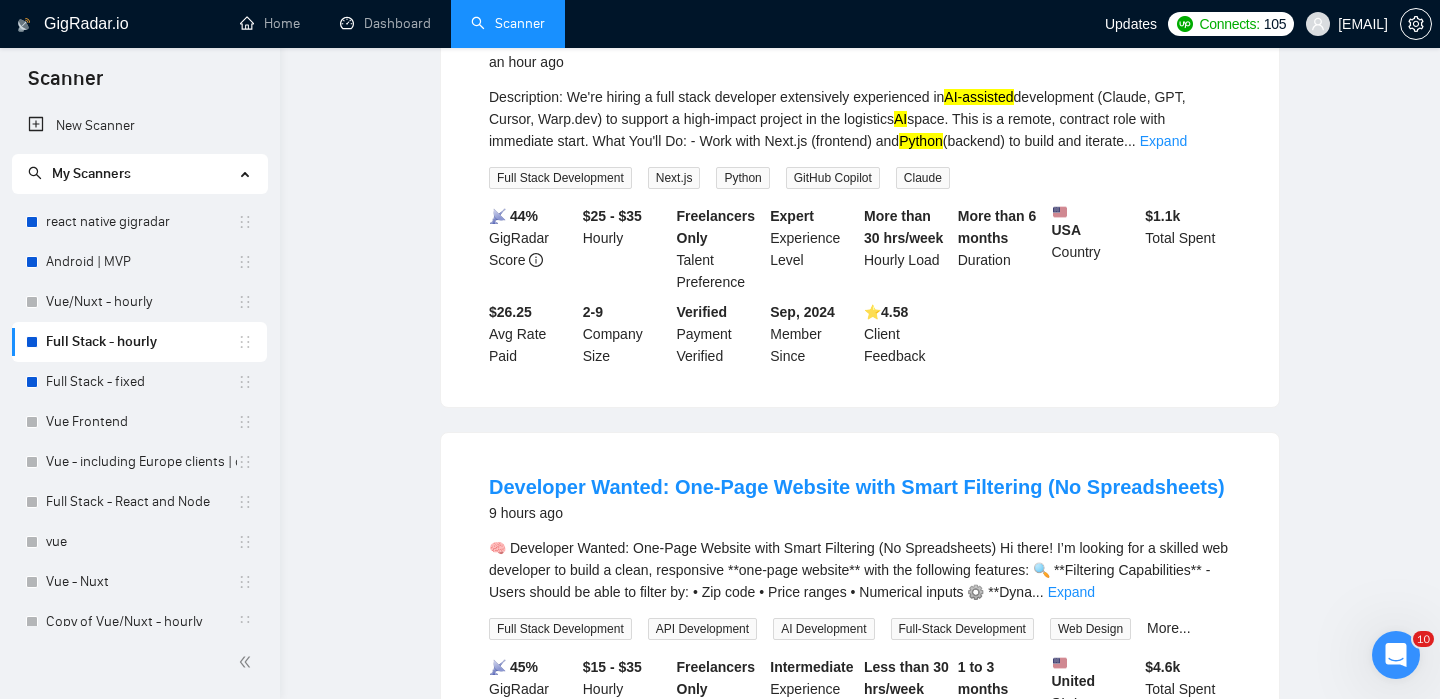 scroll, scrollTop: 0, scrollLeft: 0, axis: both 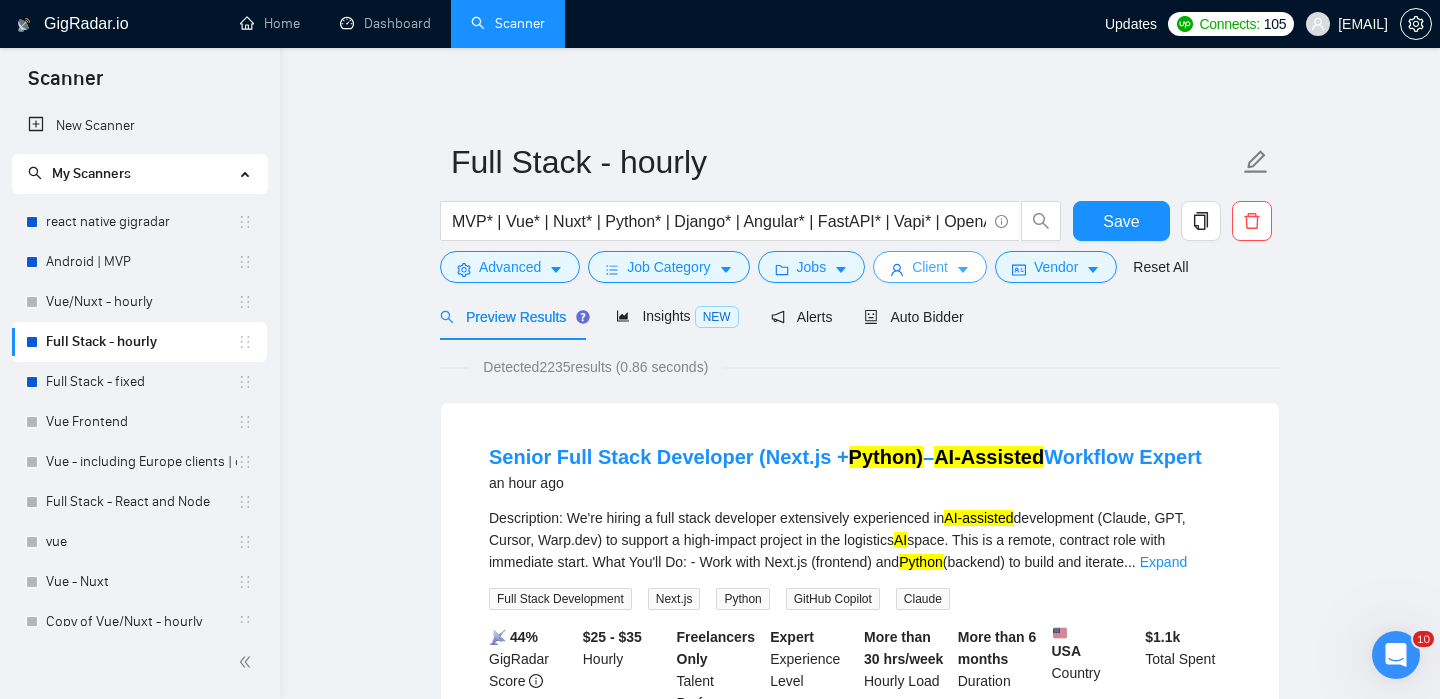 type 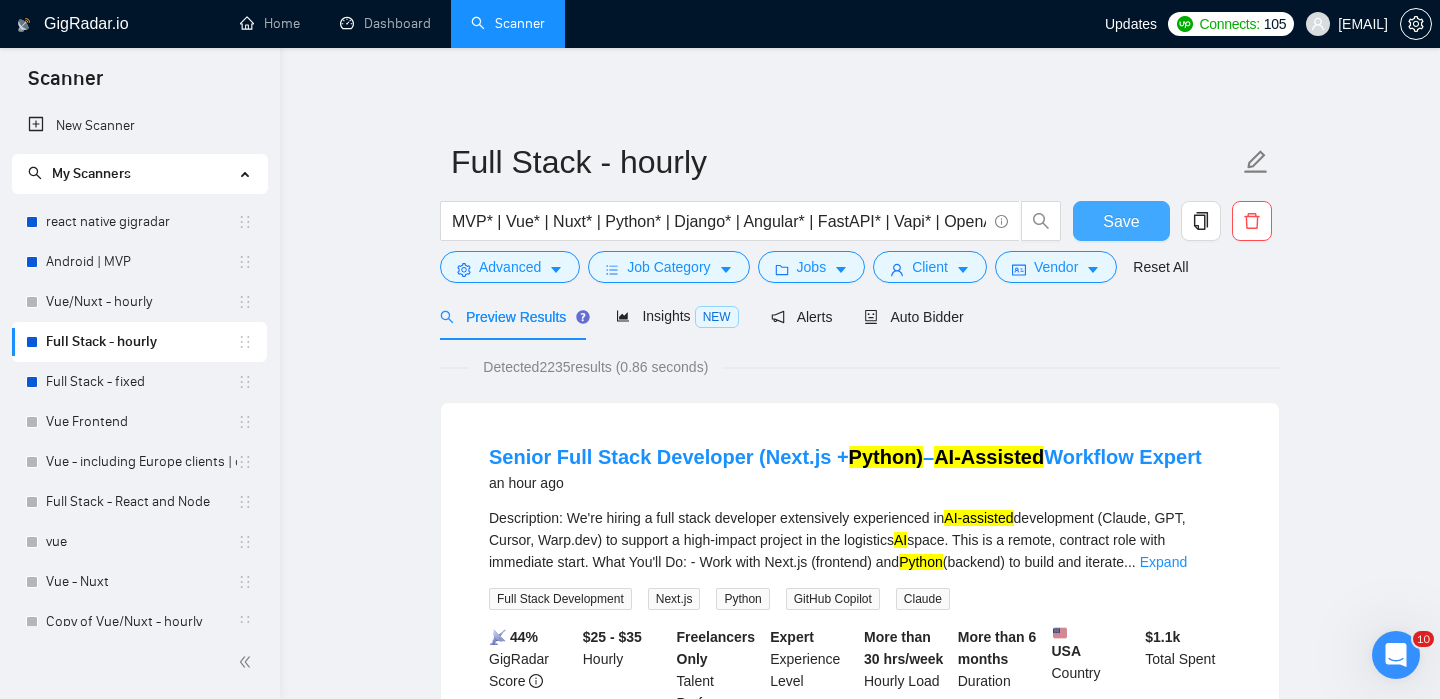 click on "Save" at bounding box center [1121, 221] 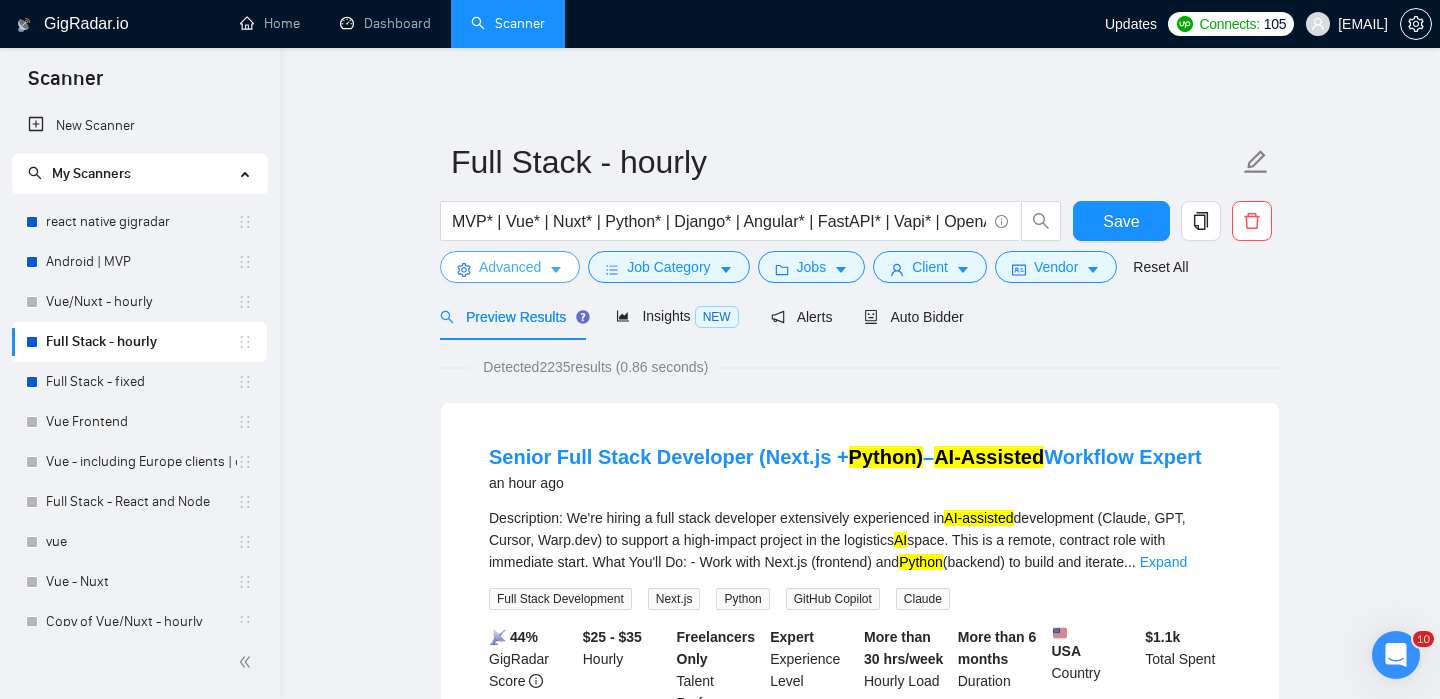 click on "Advanced" at bounding box center (510, 267) 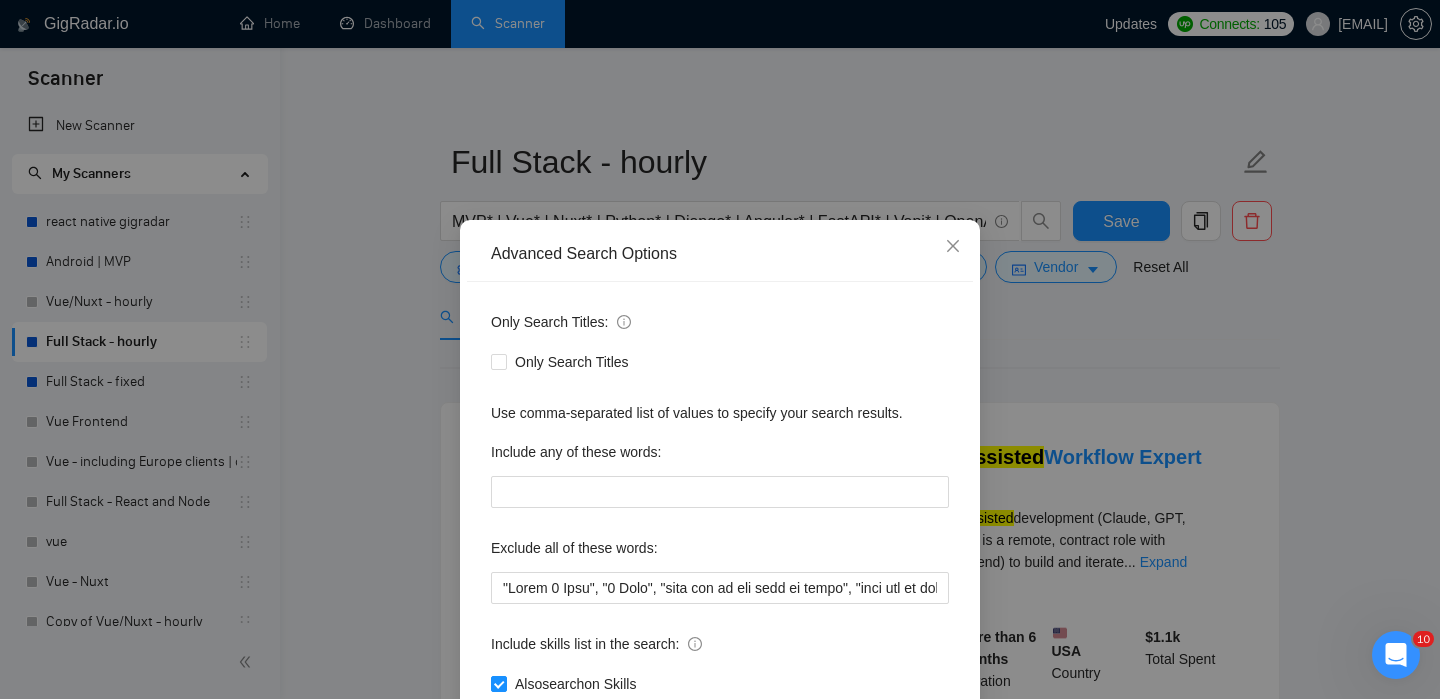 scroll, scrollTop: 77, scrollLeft: 0, axis: vertical 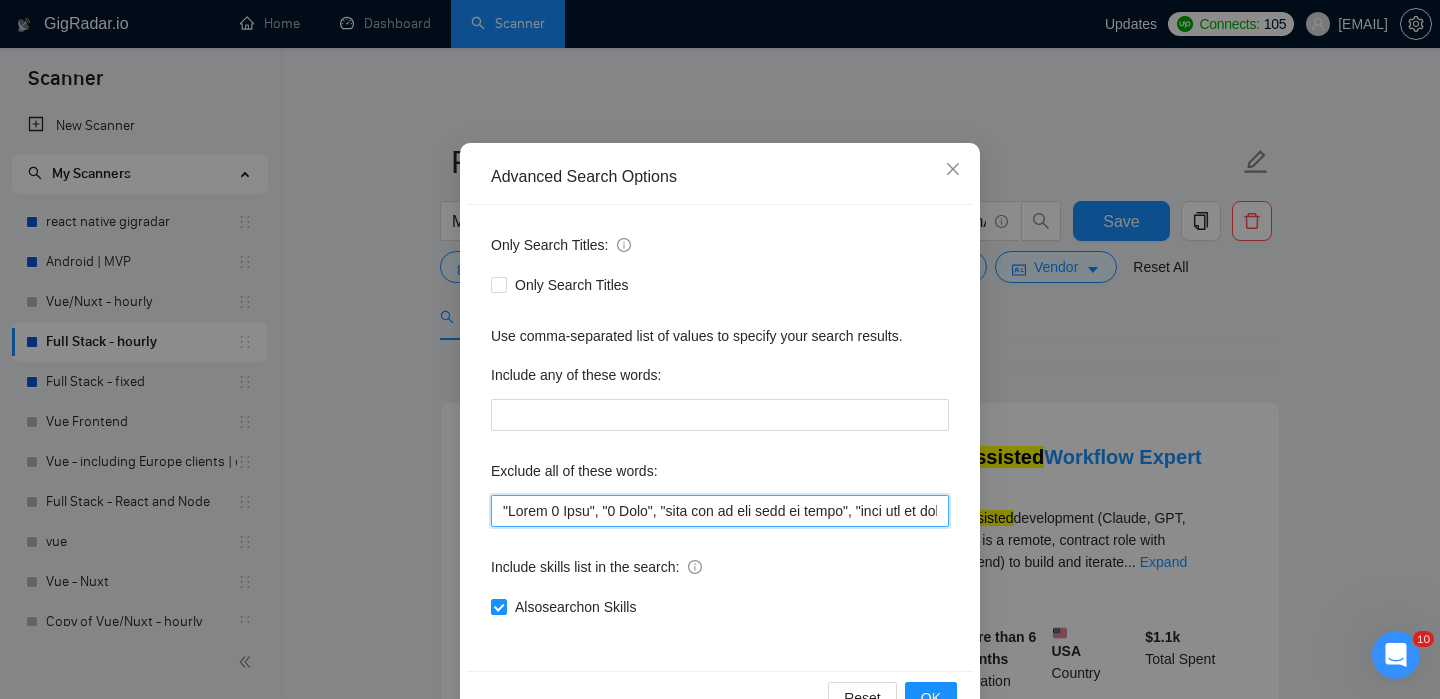 click at bounding box center (720, 511) 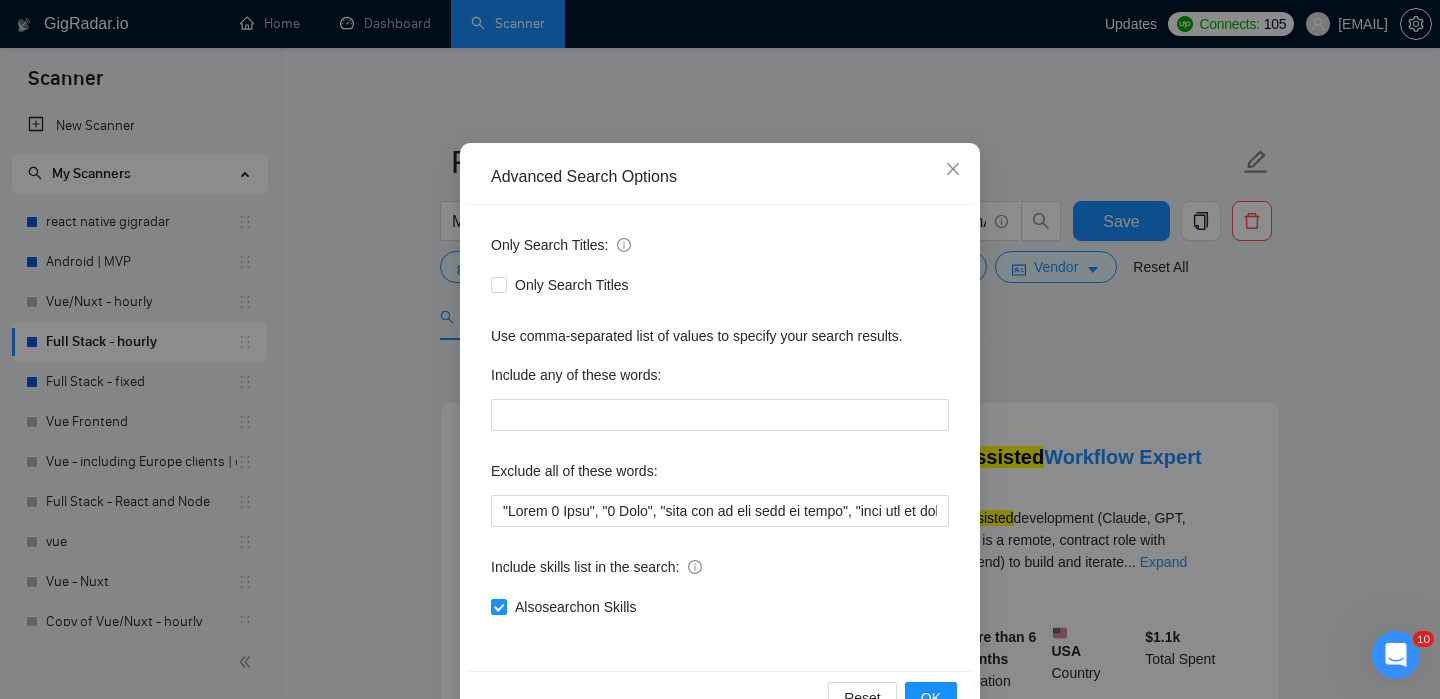 click on "Advanced Search Options Only Search Titles:   Only Search Titles Use comma-separated list of values to specify your search results. Include any of these words: Exclude all of these words: Include skills list in the search:   Also  search  on Skills Reset OK" at bounding box center [720, 349] 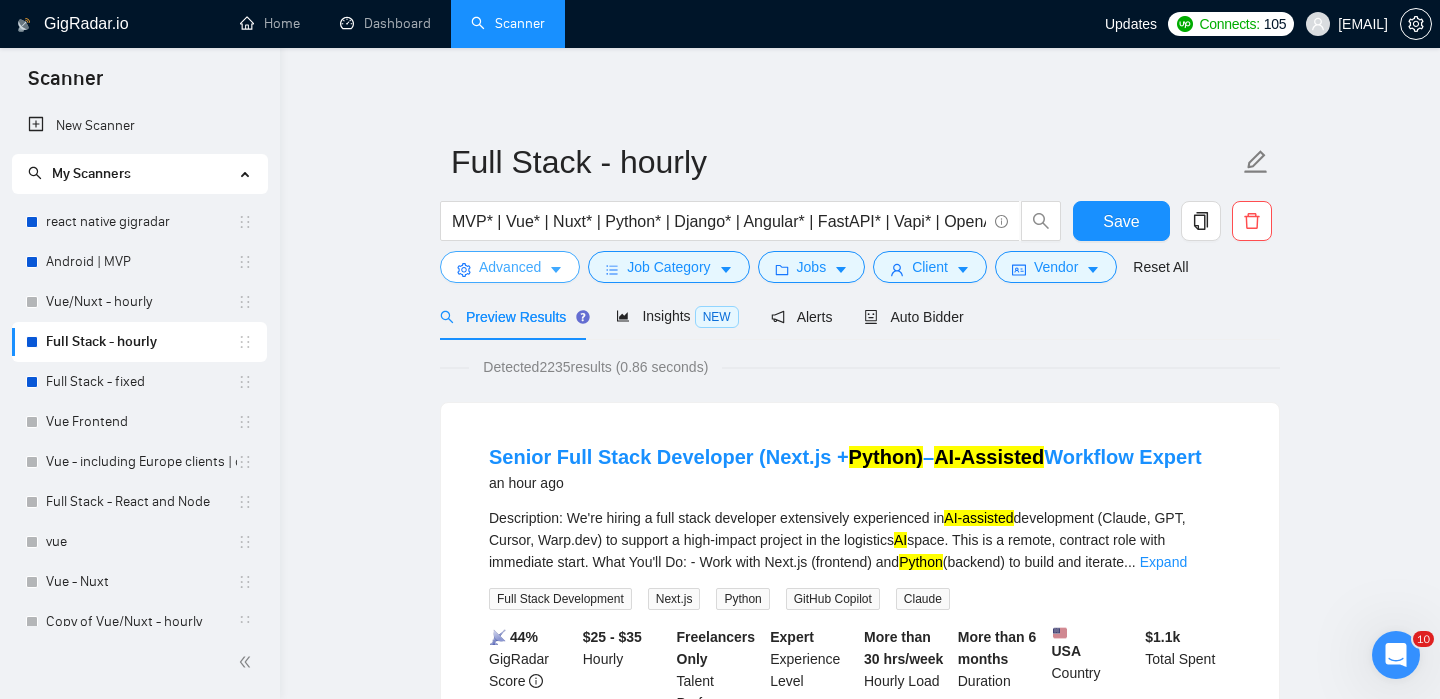 scroll, scrollTop: 0, scrollLeft: 0, axis: both 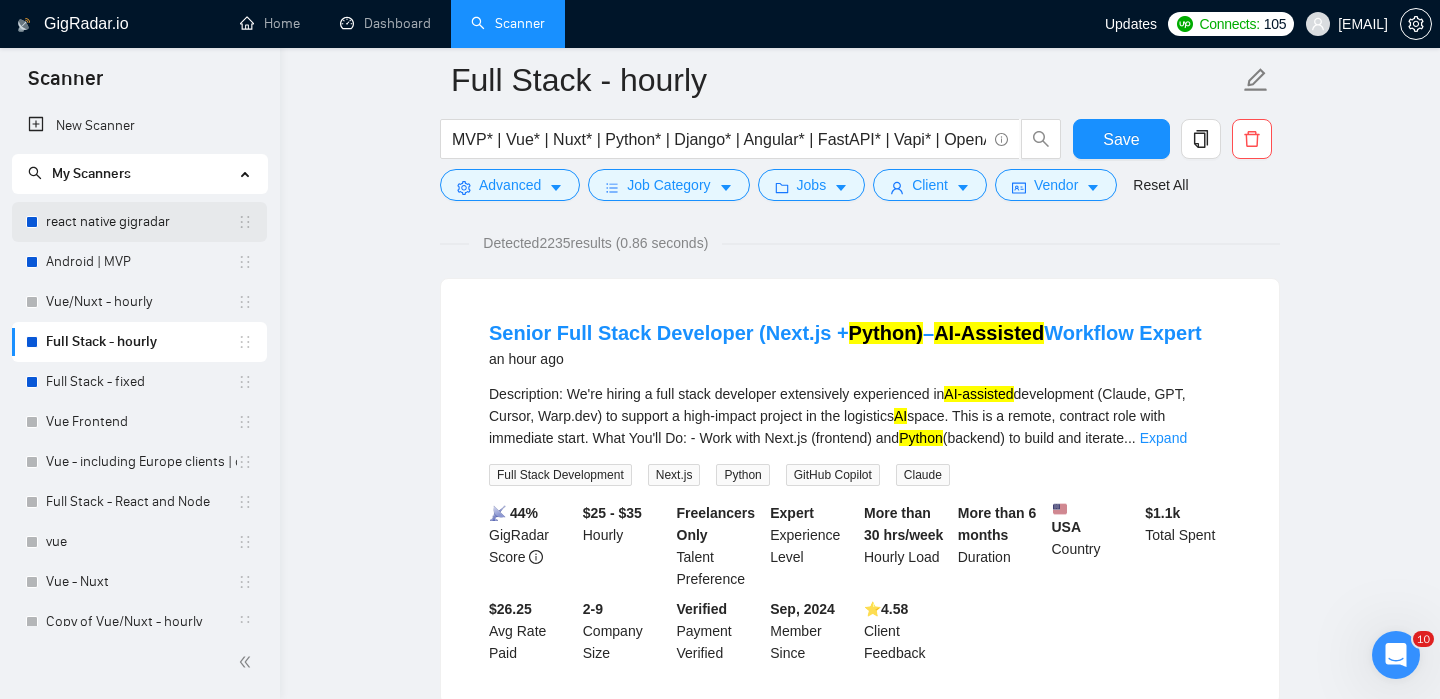click on "react native gigradar" at bounding box center [141, 222] 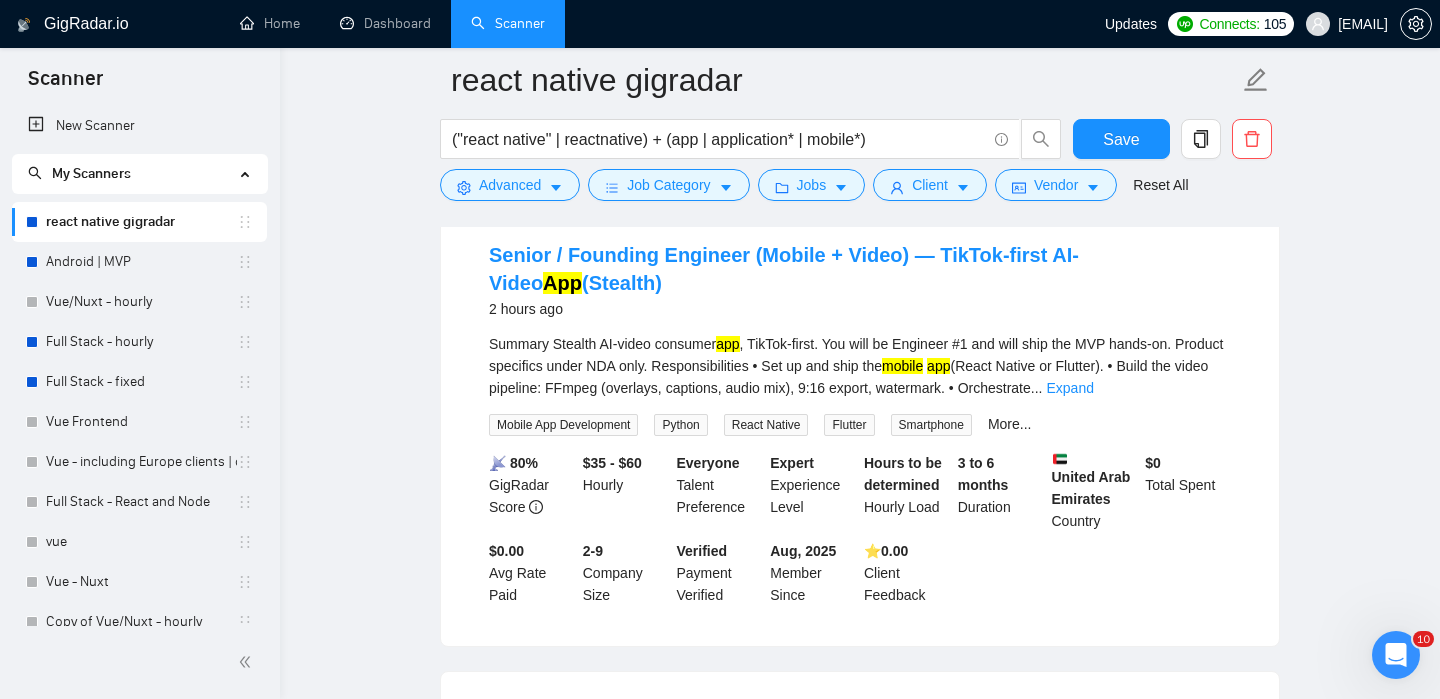 scroll, scrollTop: 214, scrollLeft: 0, axis: vertical 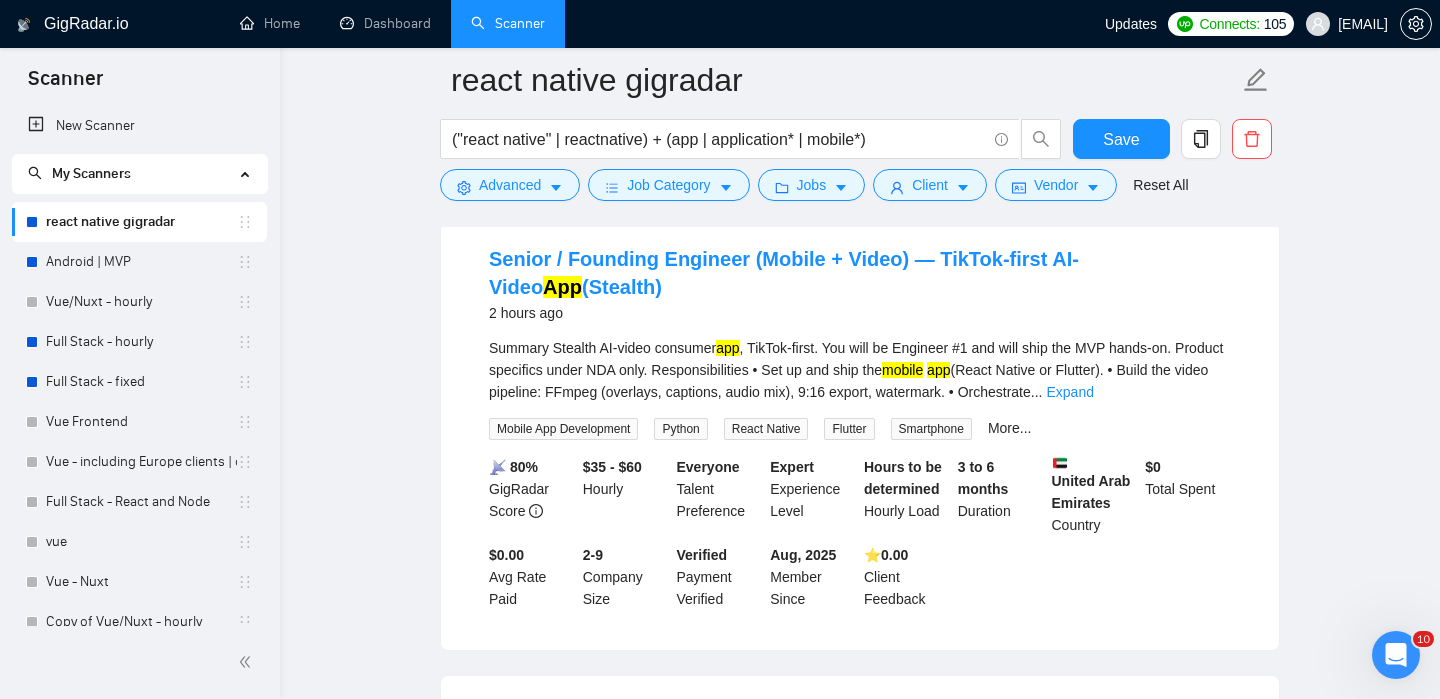 click on "Senior / Founding Engineer (Mobile + Video) — TikTok-first AI-Video  App  (Stealth) 2 hours ago Summary
Stealth AI-video consumer  app , TikTok-first. You will be Engineer #1 and will ship the MVP hands-on. Product specifics under NDA only.
Responsibilities
•	Set up and ship the  mobile   app  (React Native or Flutter).
•	Build the video pipeline: FFmpeg (overlays, captions, audio mix), 9:16 export, watermark.
•	Orchestrate  ... Expand Mobile App Development Python React Native Flutter Smartphone More... 📡   80% GigRadar Score   $35 - $60 Hourly Everyone Talent Preference Expert Experience Level Hours to be determined Hourly Load 3 to 6 months Duration   United Arab Emirates Country $ 0 Total Spent $0.00 Avg Rate Paid 2-9 Company Size Verified Payment Verified Aug, 2025 Member Since ⭐️  0.00 Client Feedback" at bounding box center [860, 427] 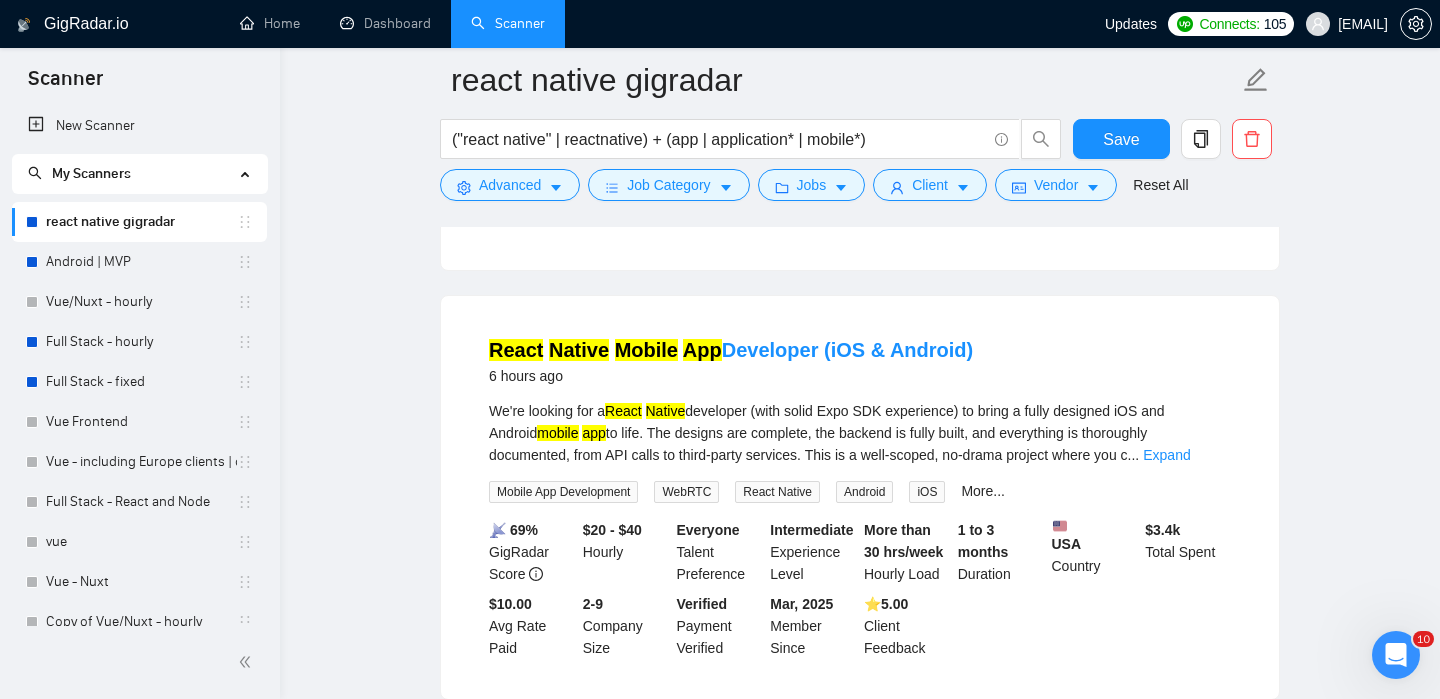 scroll, scrollTop: 640, scrollLeft: 0, axis: vertical 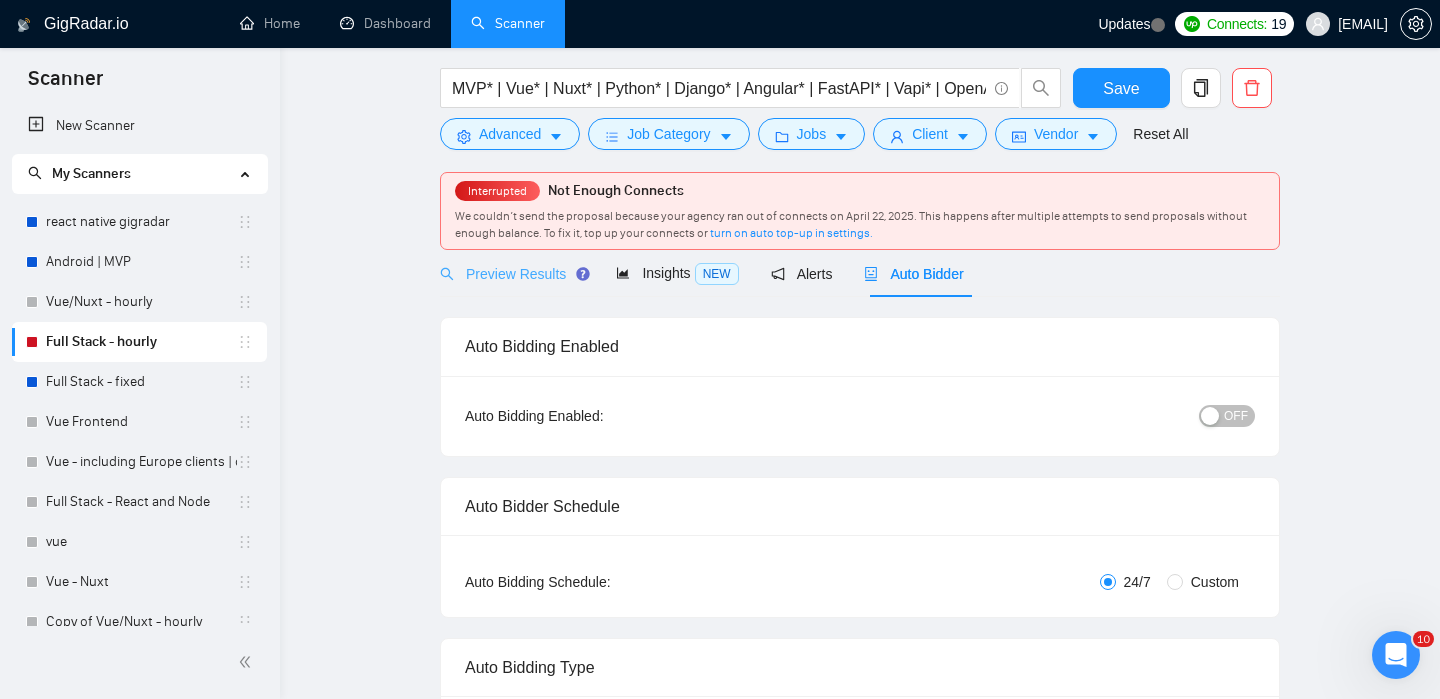 click on "Preview Results" at bounding box center (512, 273) 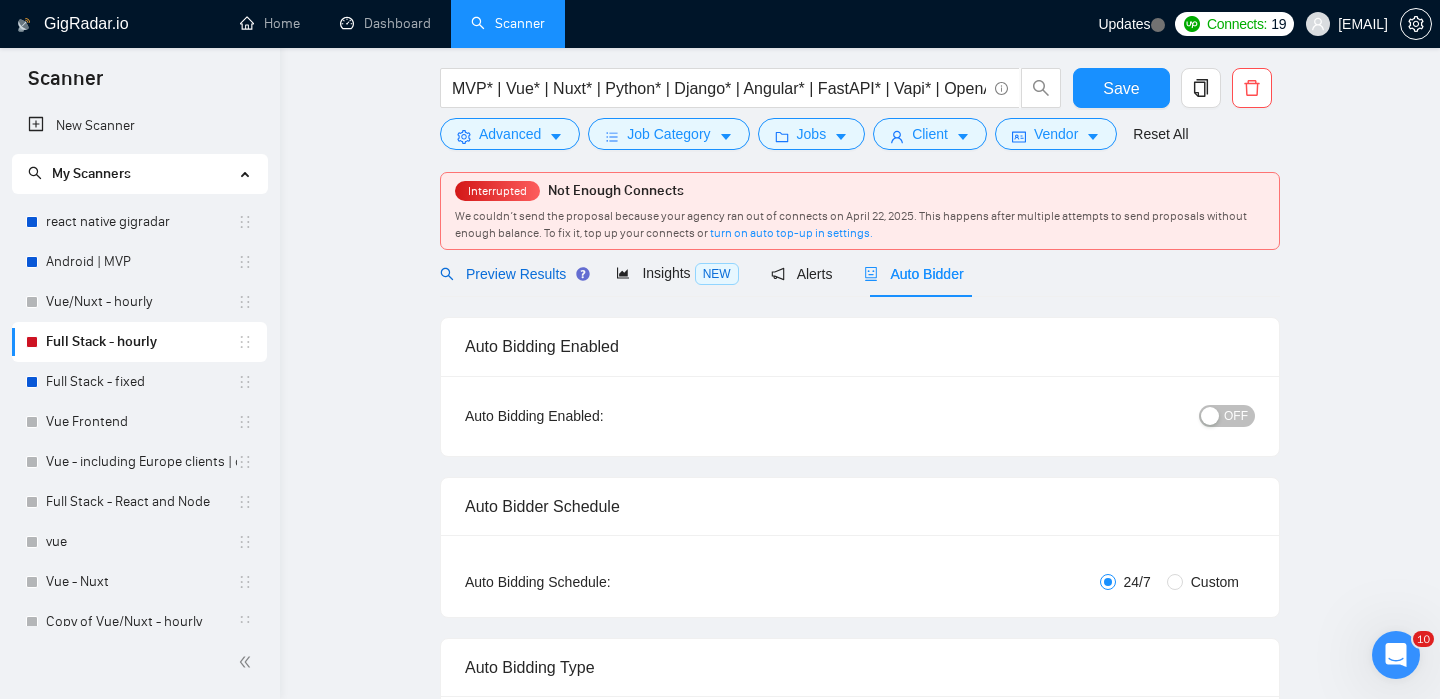 click on "Preview Results" at bounding box center (512, 274) 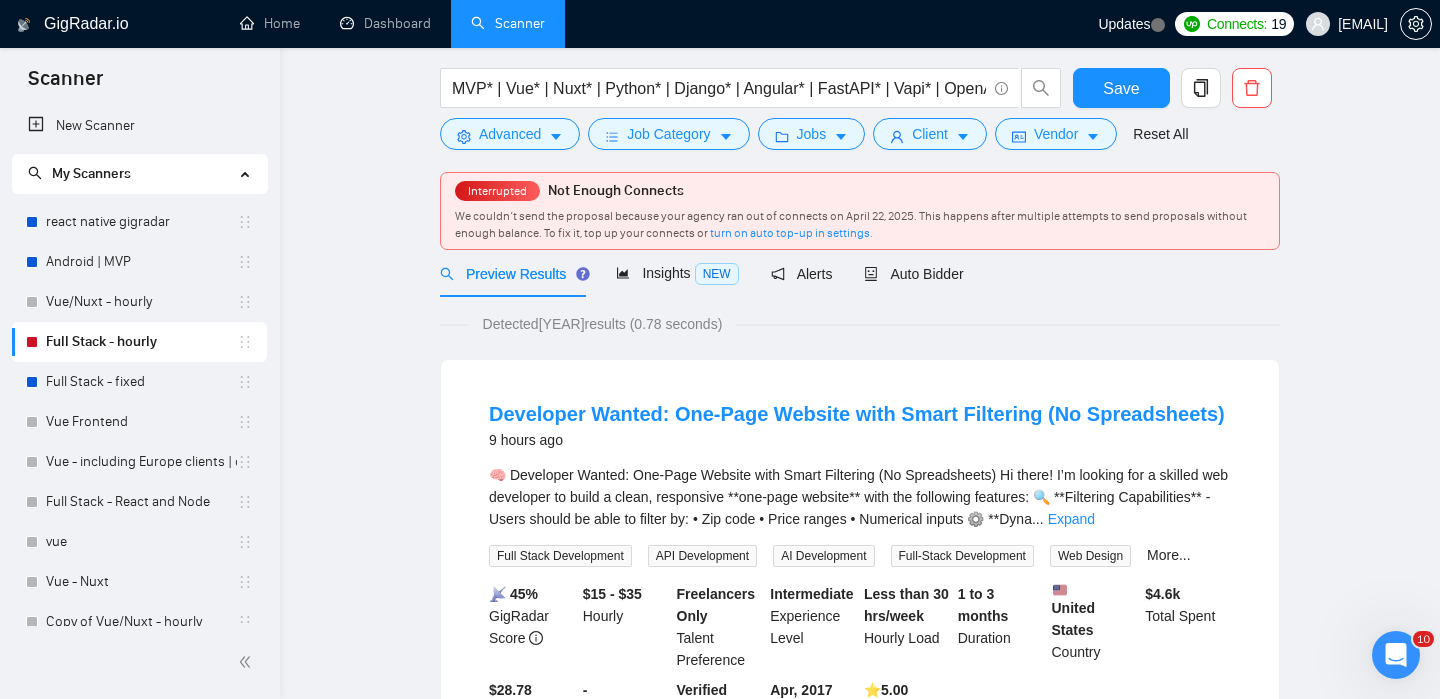 scroll, scrollTop: 0, scrollLeft: 0, axis: both 